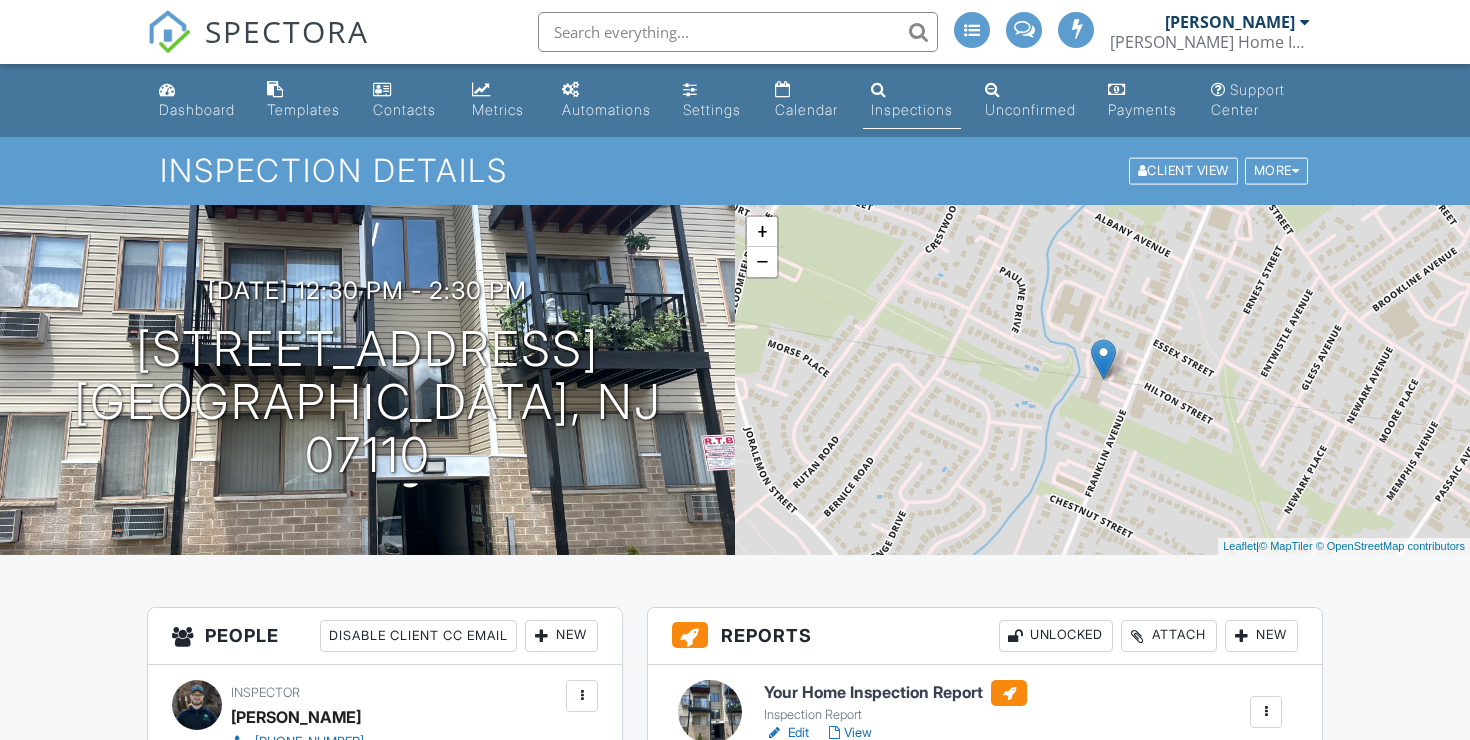 scroll, scrollTop: 0, scrollLeft: 0, axis: both 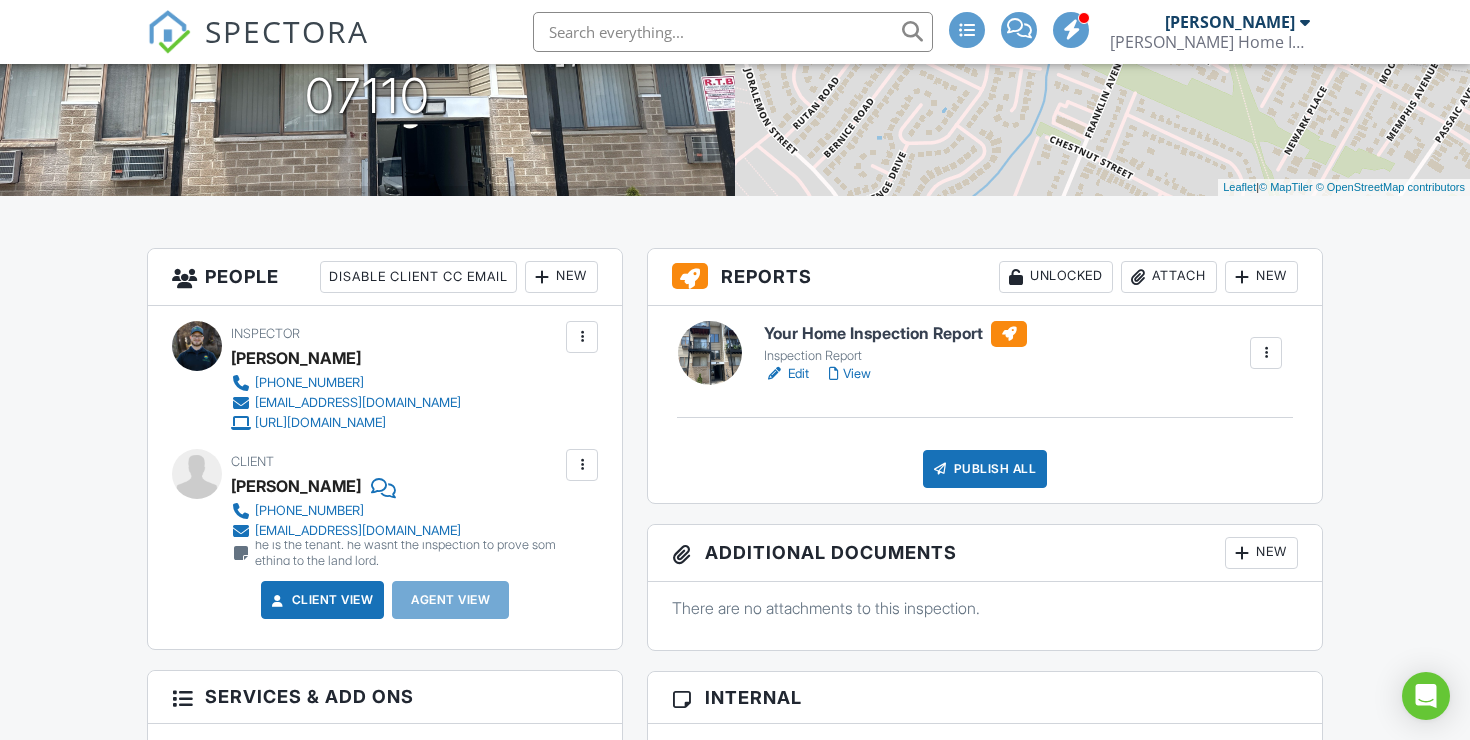 click on "New" at bounding box center [561, 277] 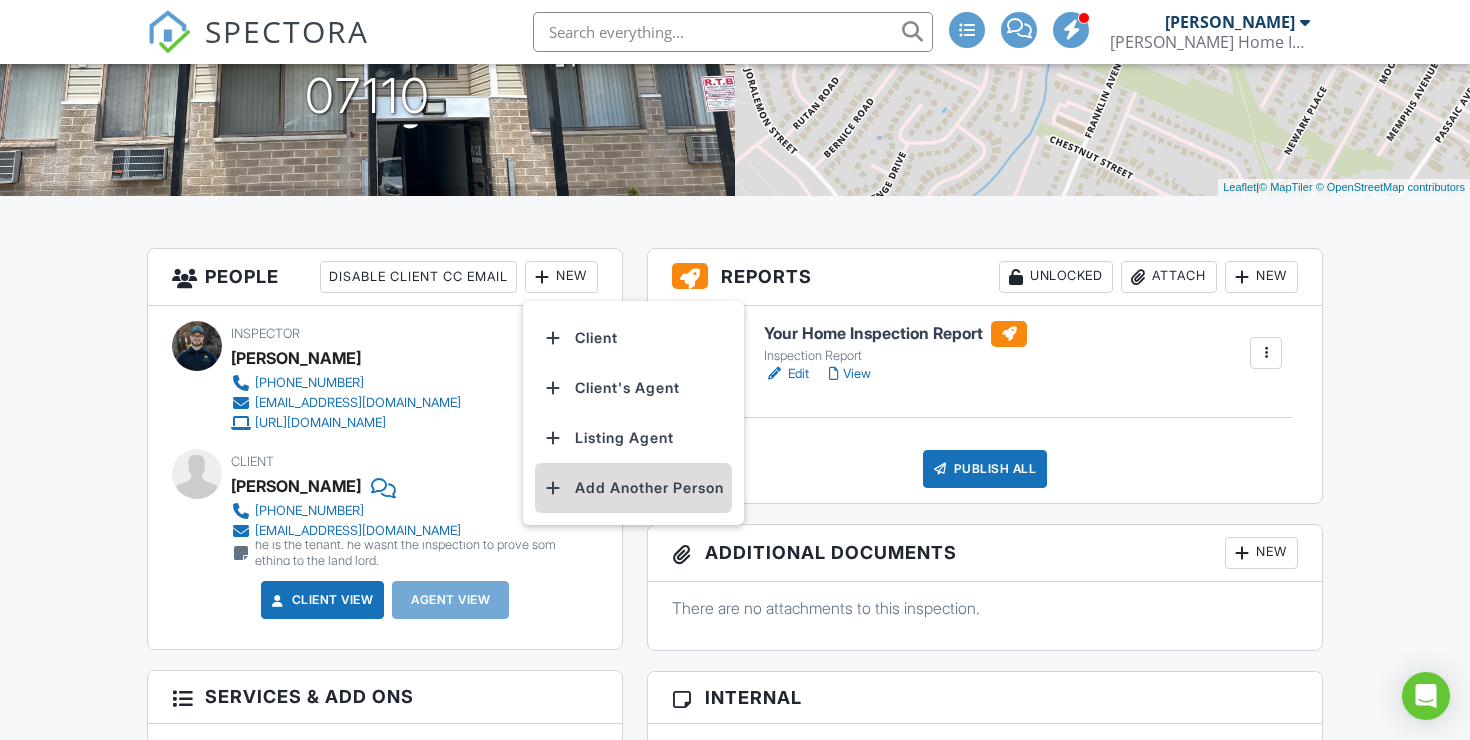 click on "Add Another Person" at bounding box center (633, 488) 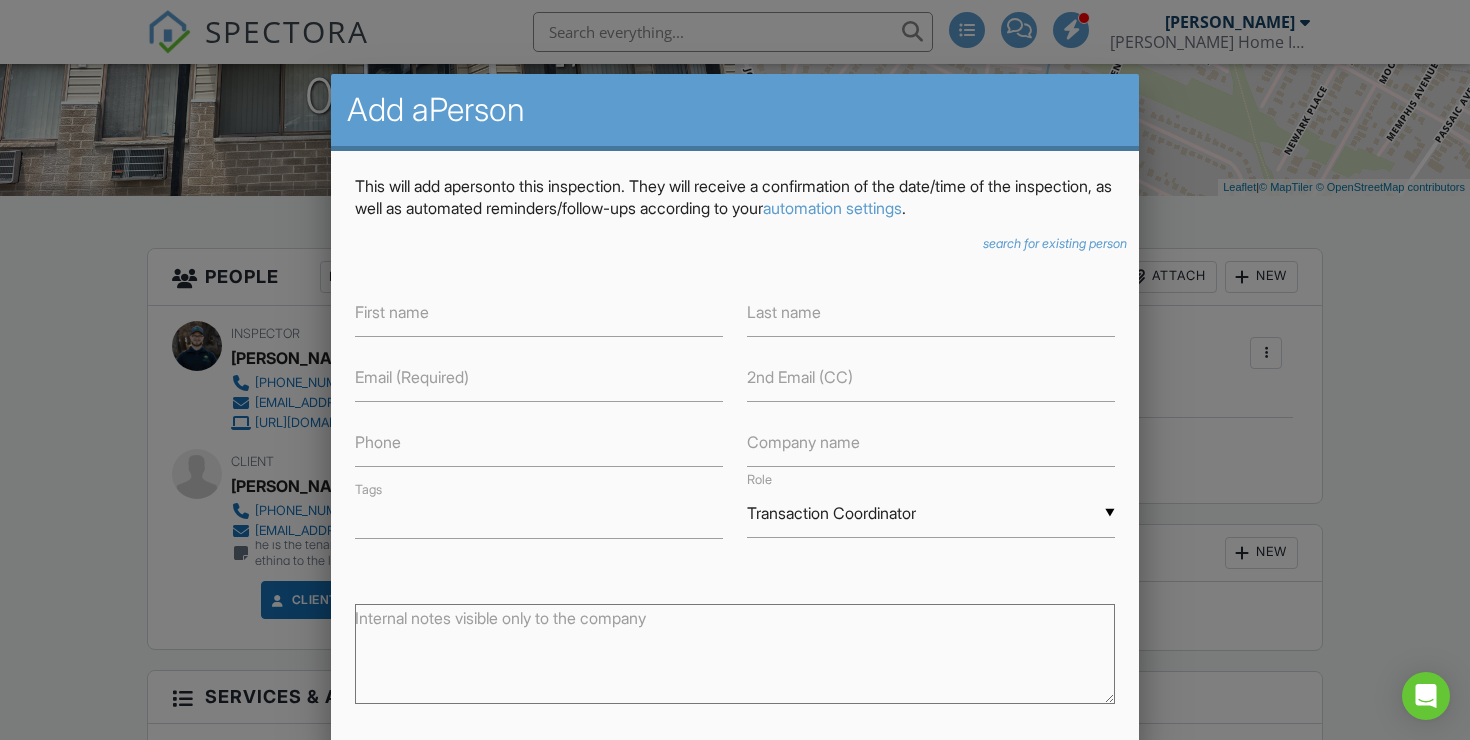 click on "▼ Transaction Coordinator Attorney Insurance Agent Transaction Coordinator Title Company Other Attorney
Insurance Agent
Transaction Coordinator
Title Company
Other" at bounding box center [931, 513] 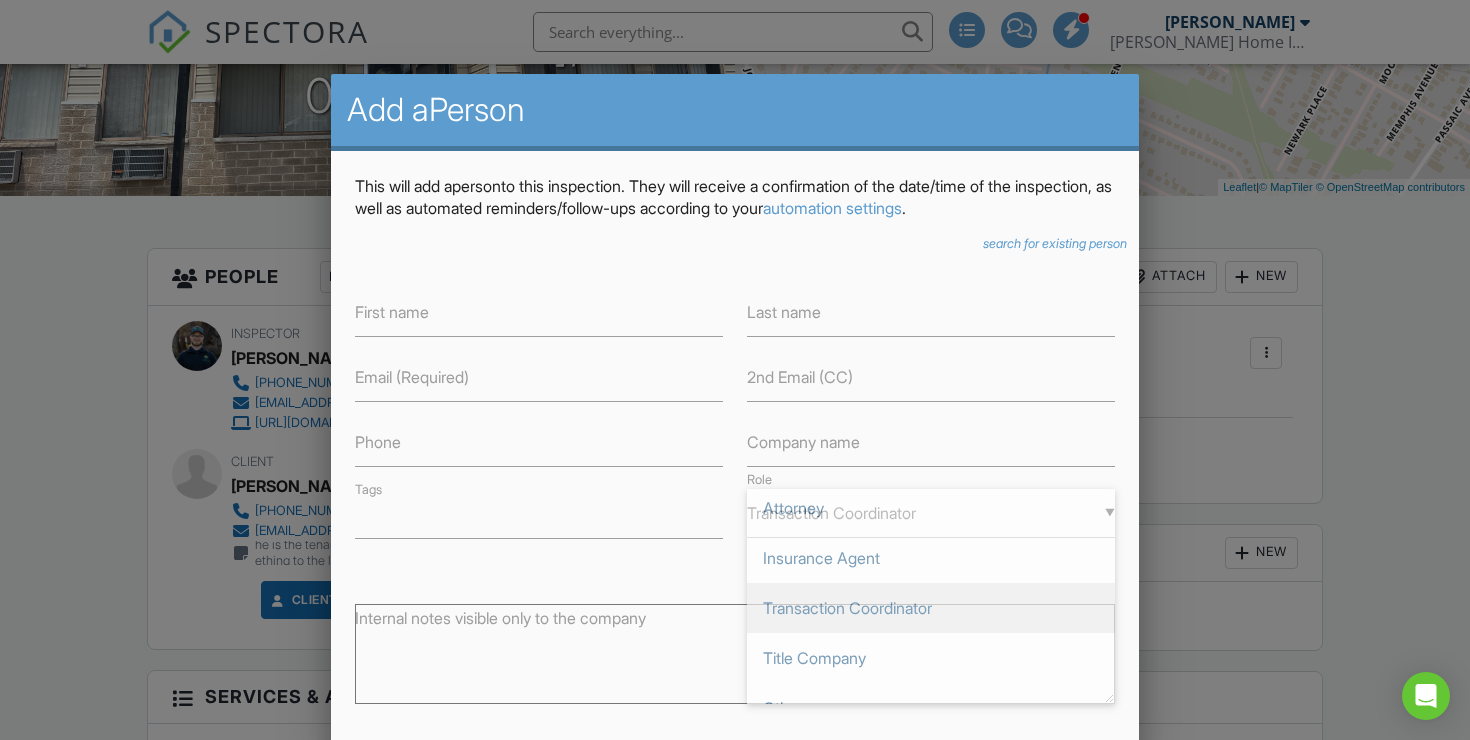scroll, scrollTop: 0, scrollLeft: 0, axis: both 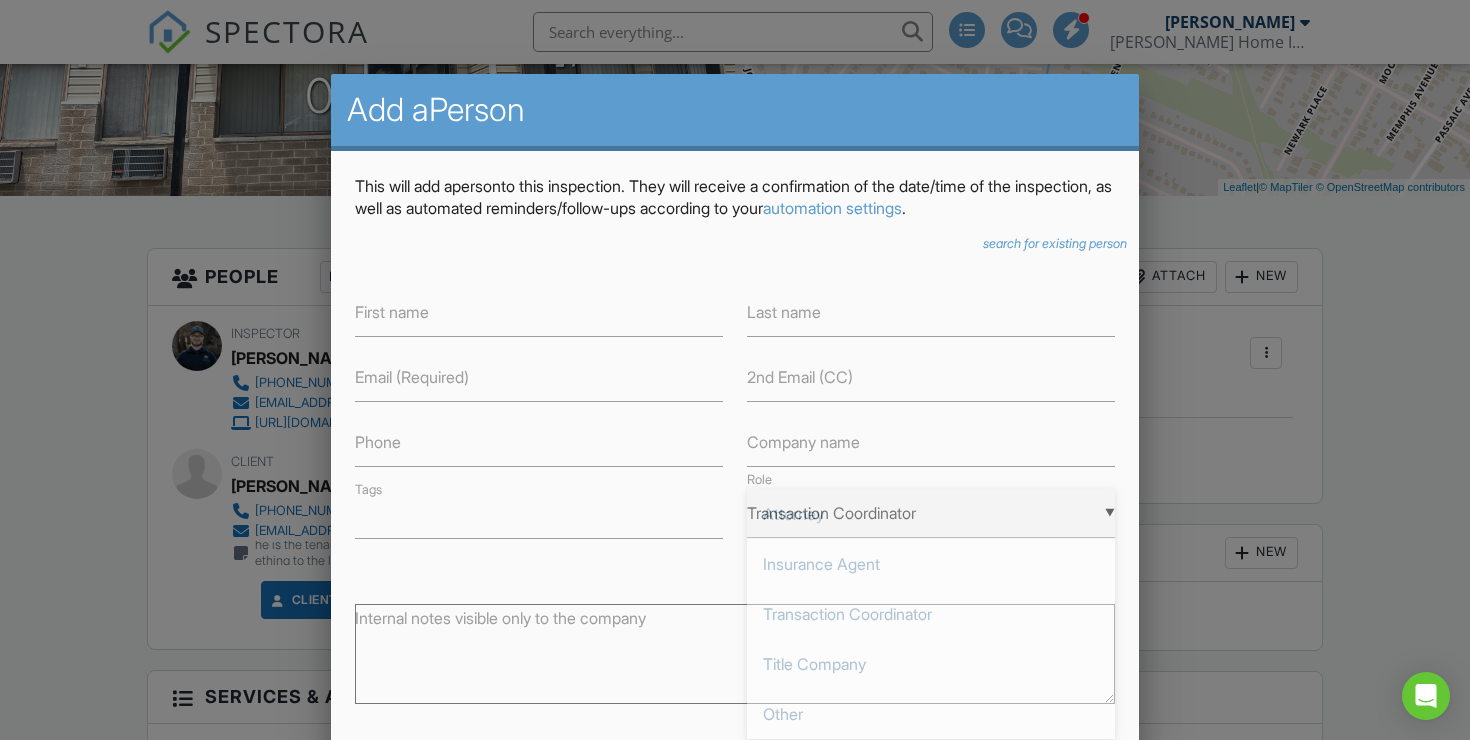 click on "Attorney" at bounding box center [931, 514] 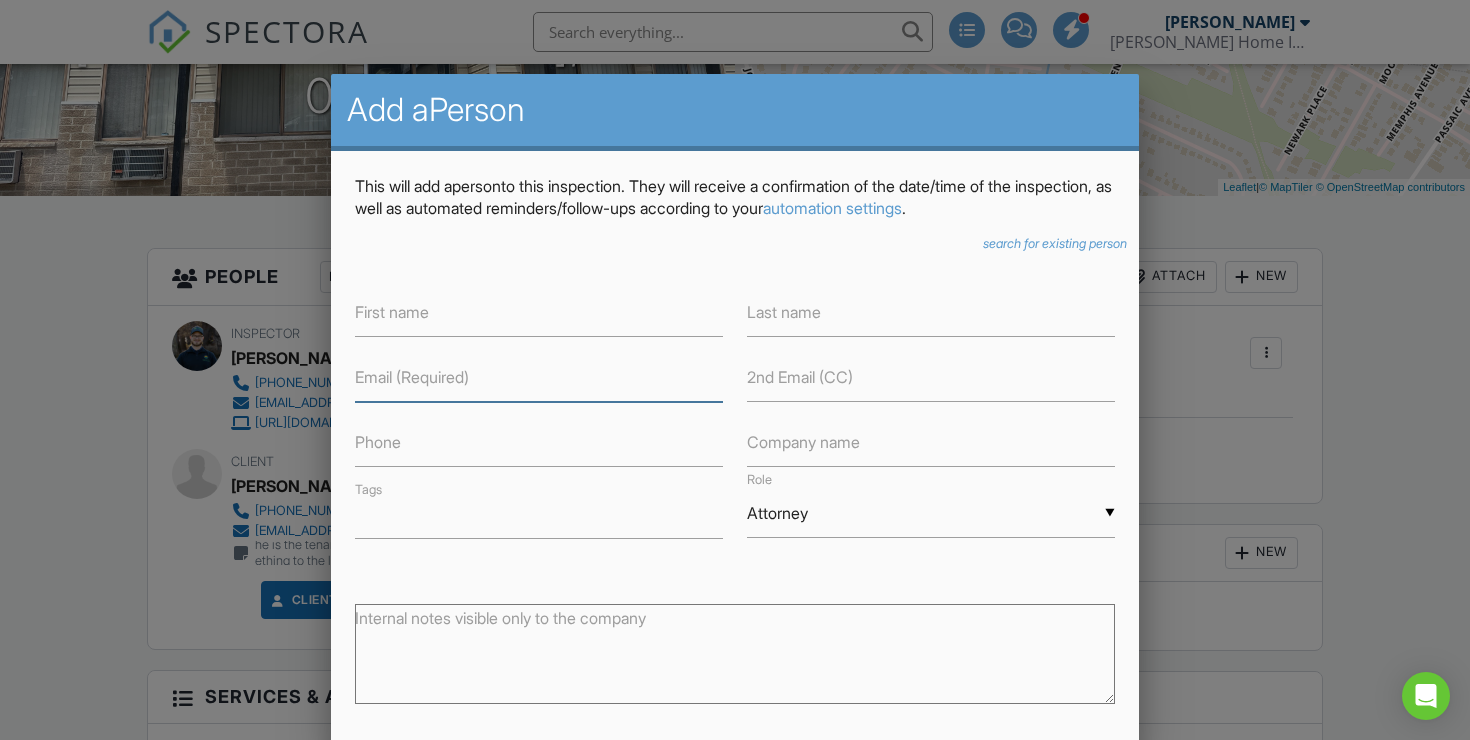 click at bounding box center [539, 377] 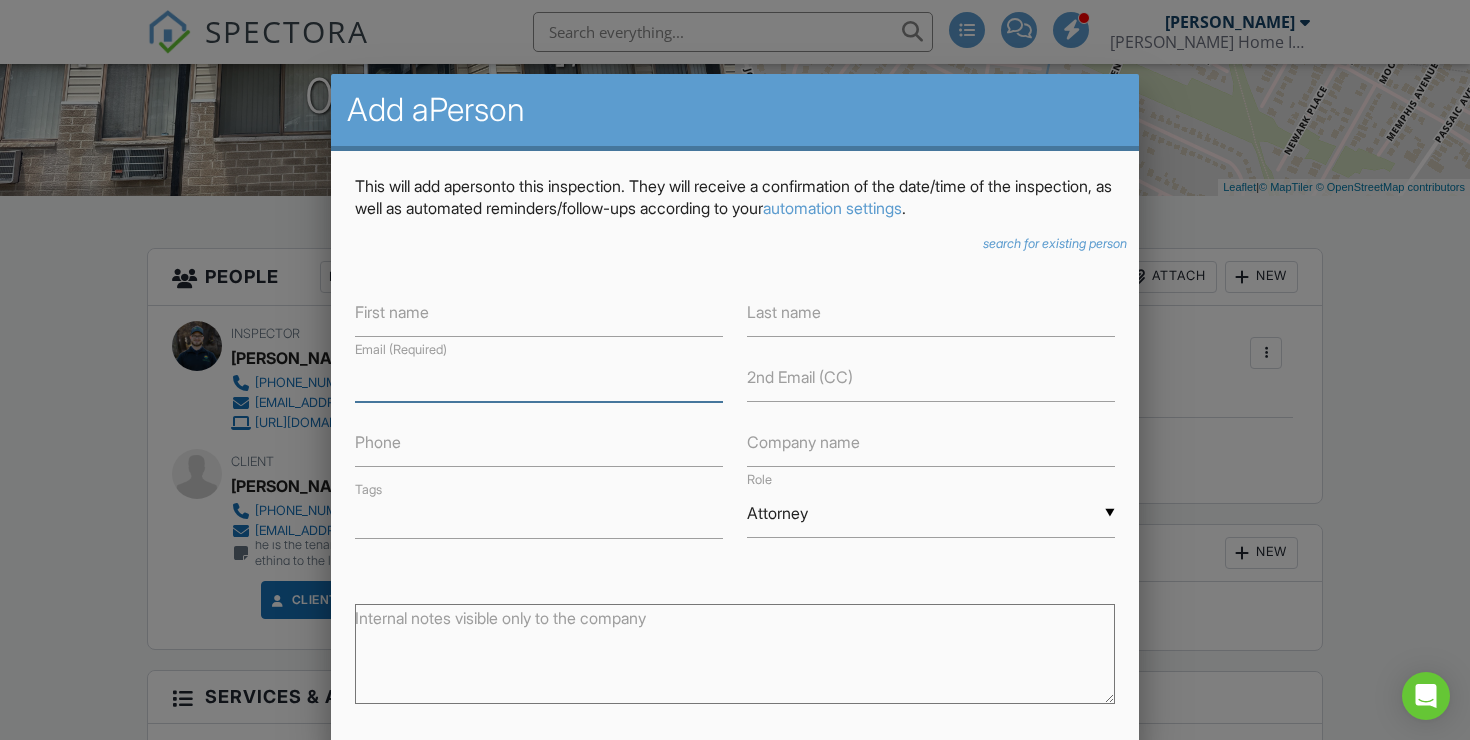 paste on "[EMAIL_ADDRESS][DOMAIN_NAME]" 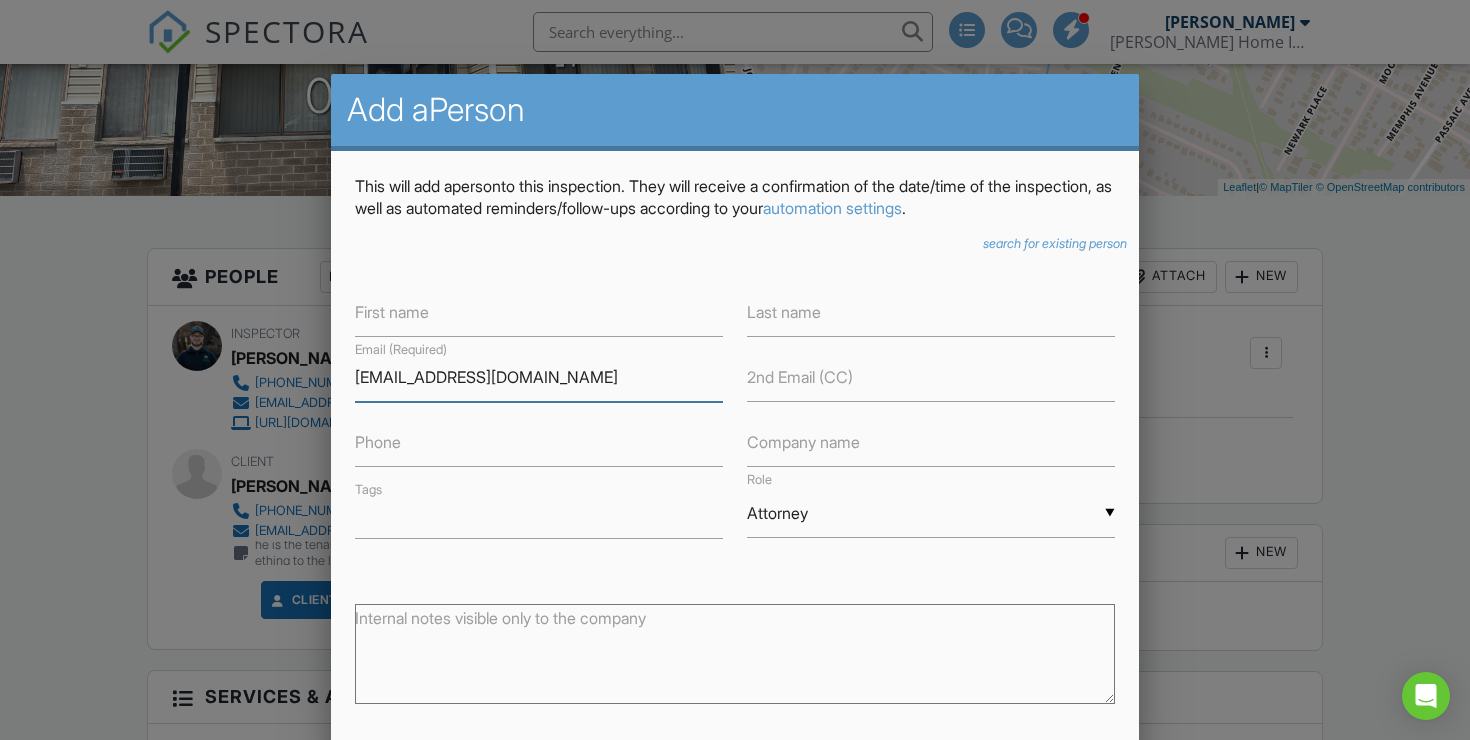 click on "[EMAIL_ADDRESS][DOMAIN_NAME]" at bounding box center (539, 377) 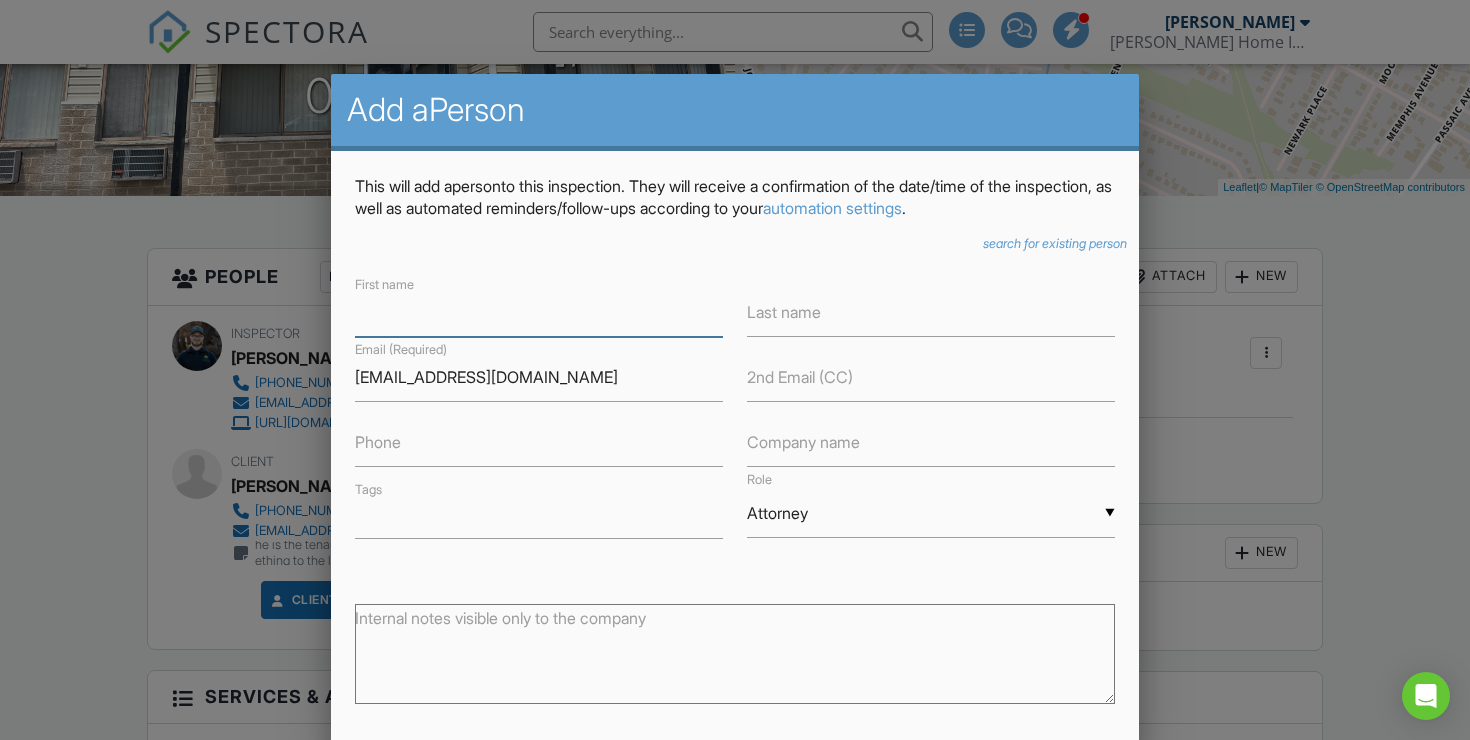click at bounding box center (539, 312) 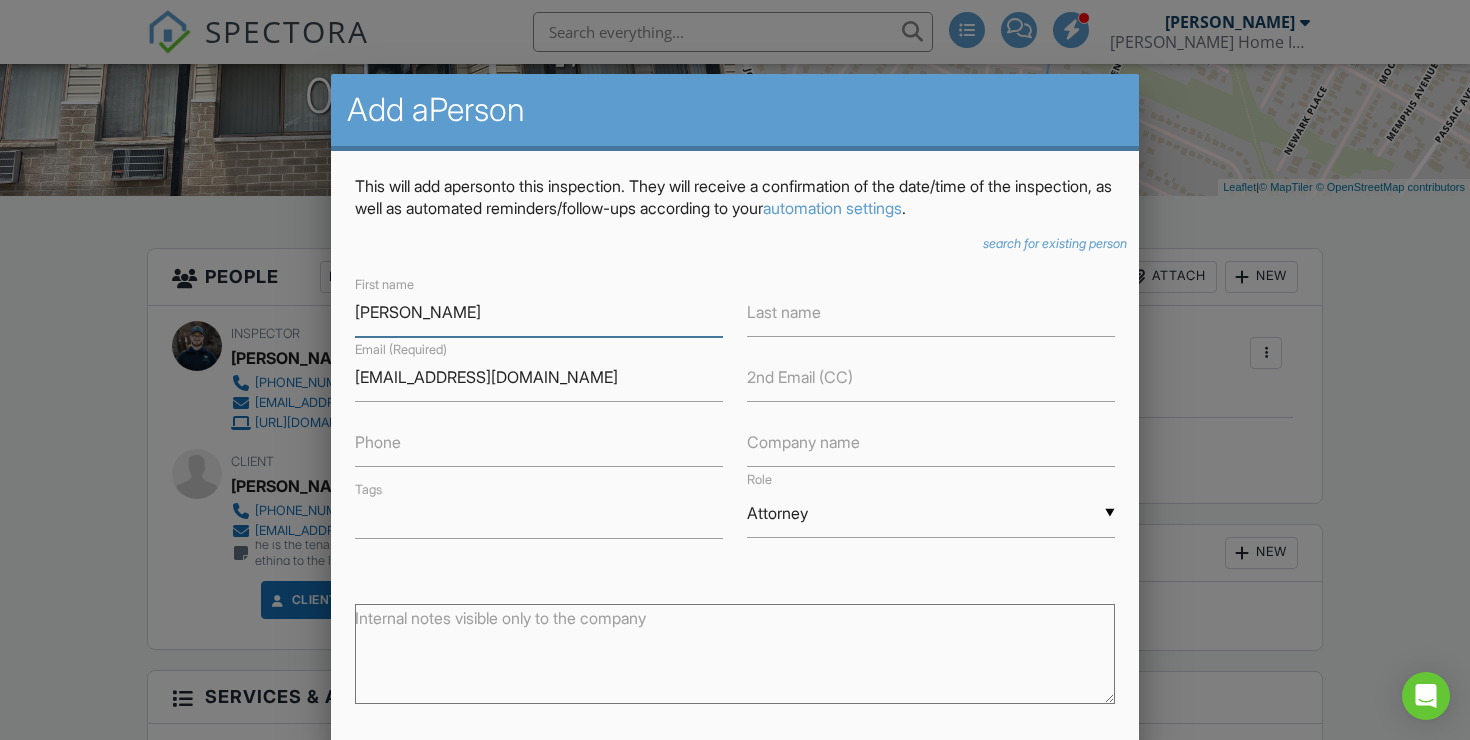 type on "[PERSON_NAME]" 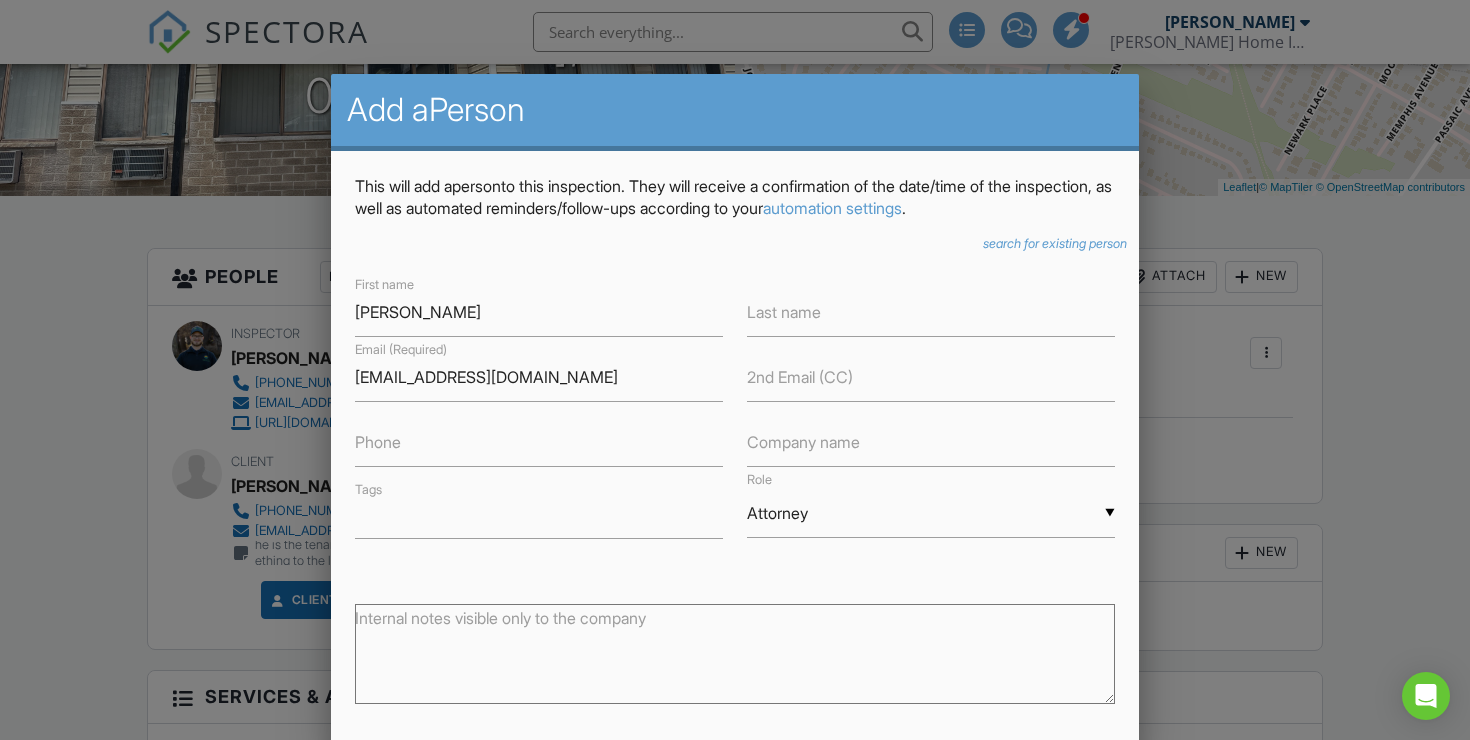 click on "Last name" at bounding box center [784, 312] 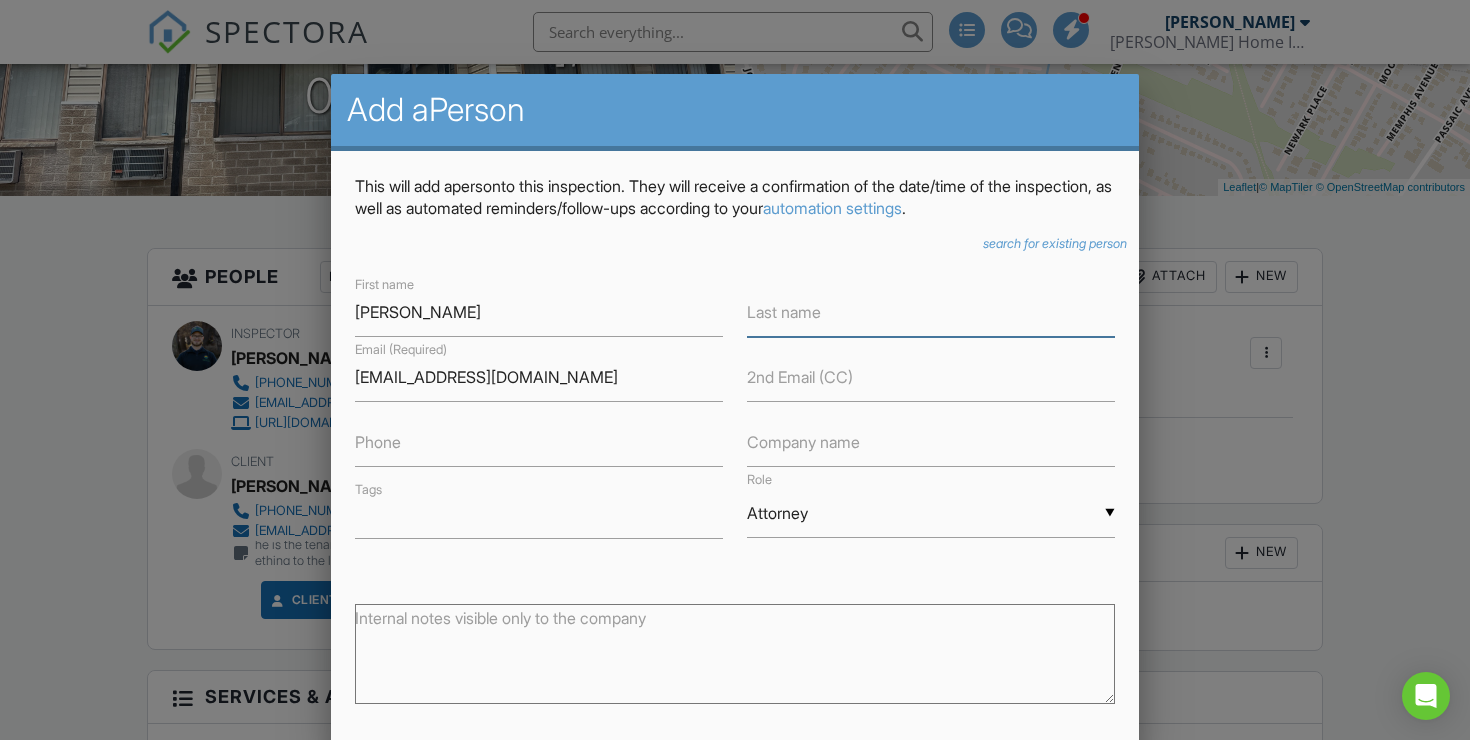 click at bounding box center (931, 312) 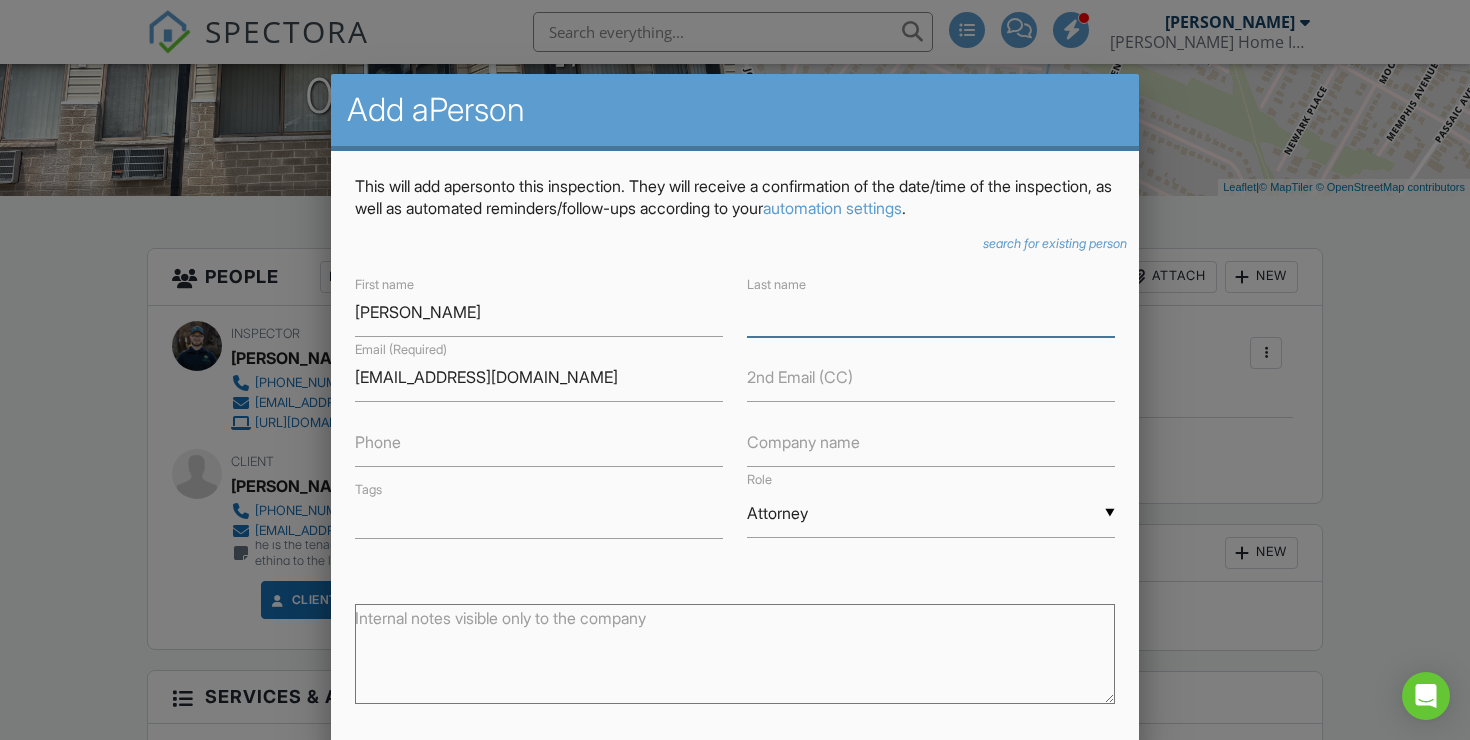 paste on "[PERSON_NAME]" 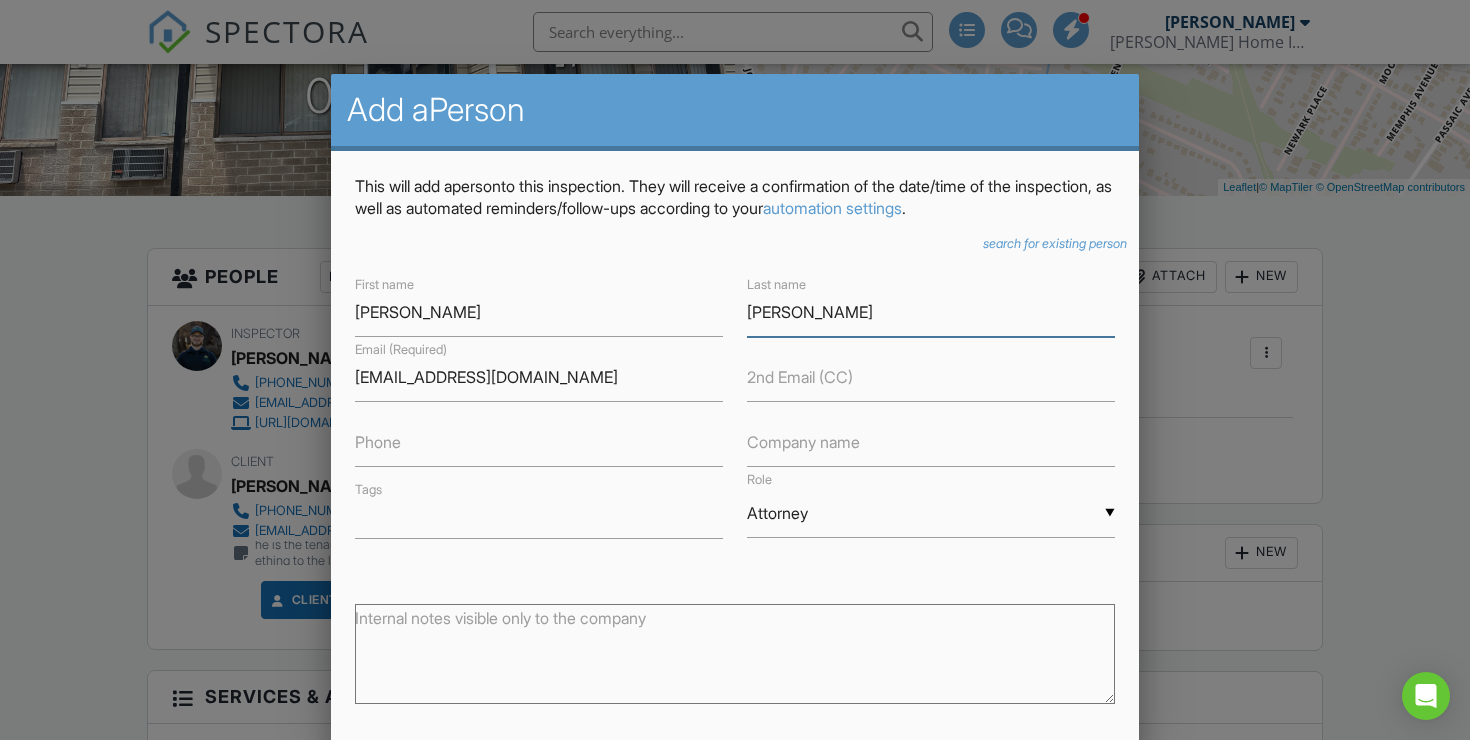 type on "[PERSON_NAME]" 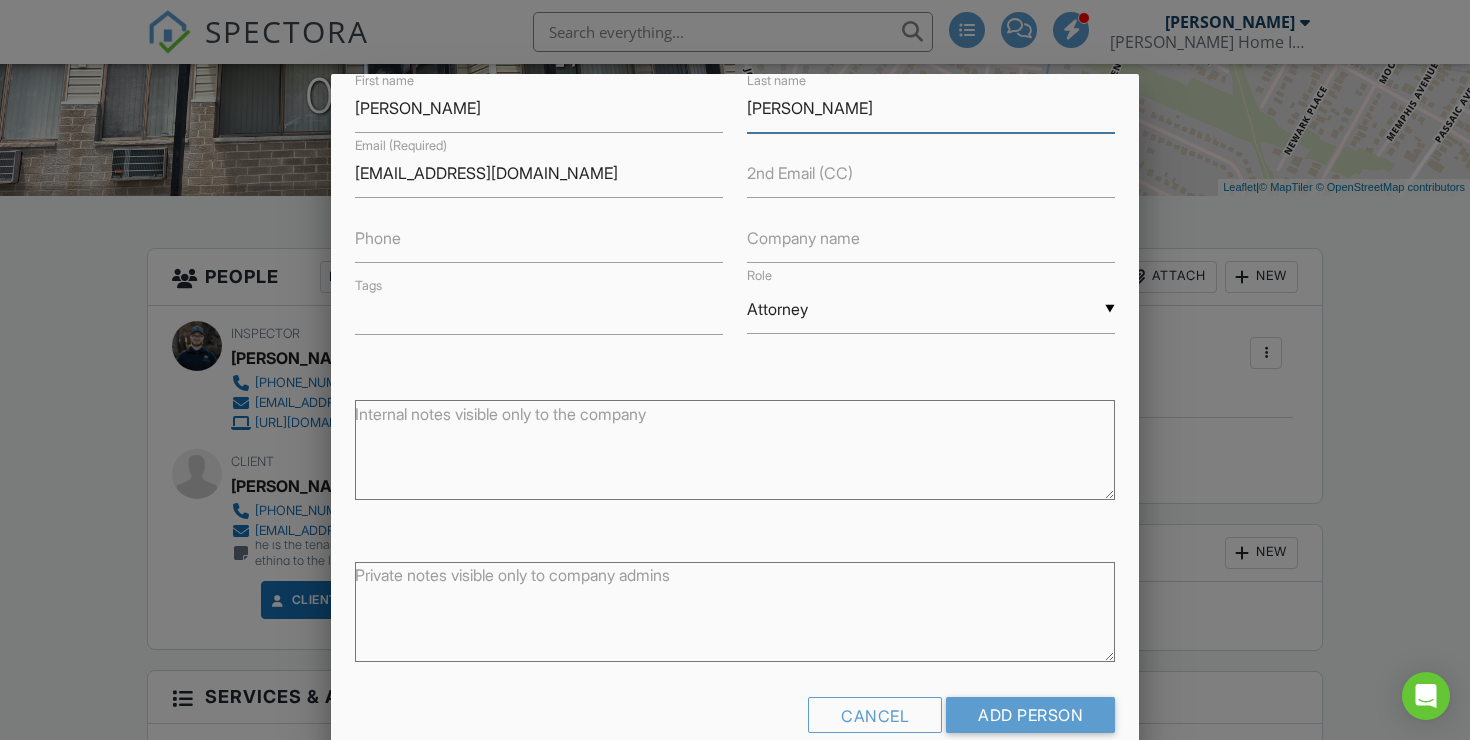 scroll, scrollTop: 228, scrollLeft: 0, axis: vertical 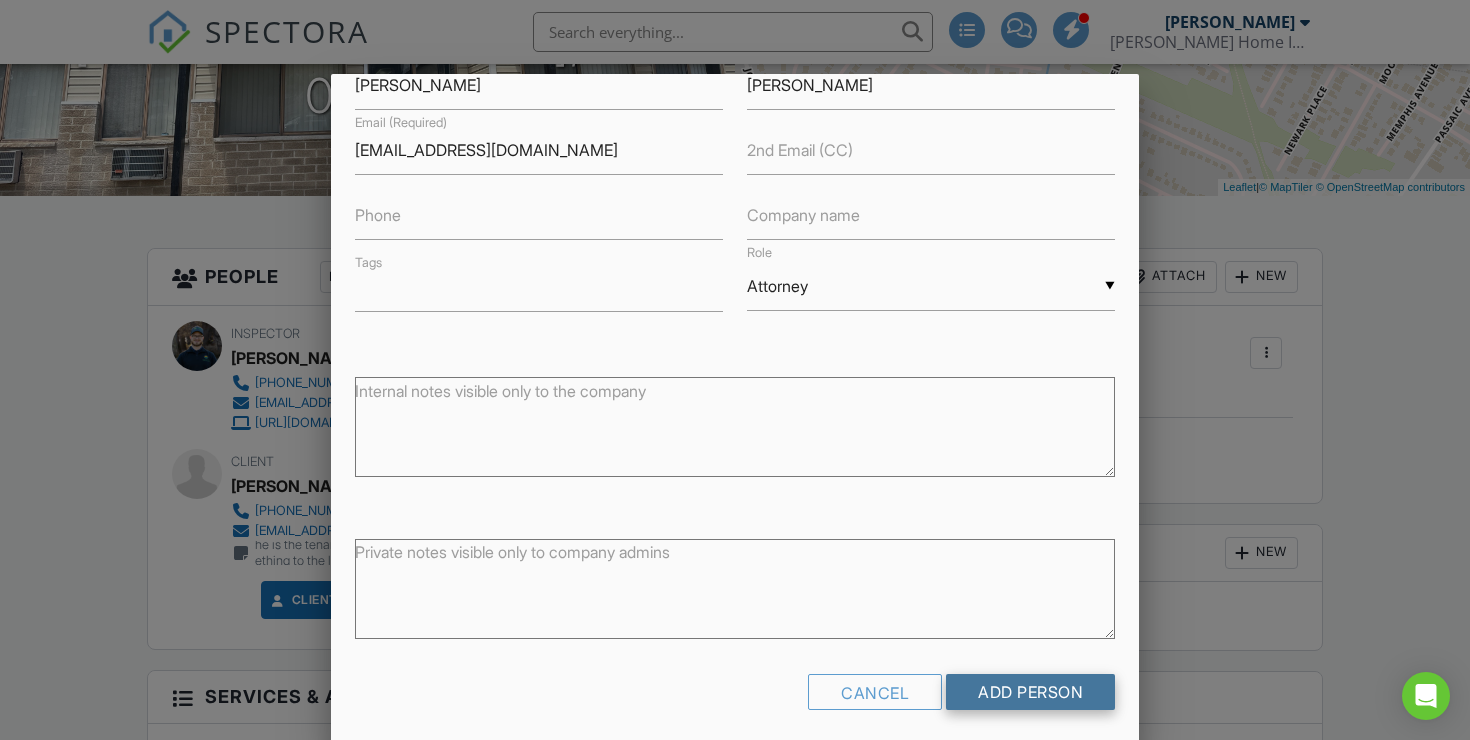 click on "Add Person" at bounding box center [1030, 692] 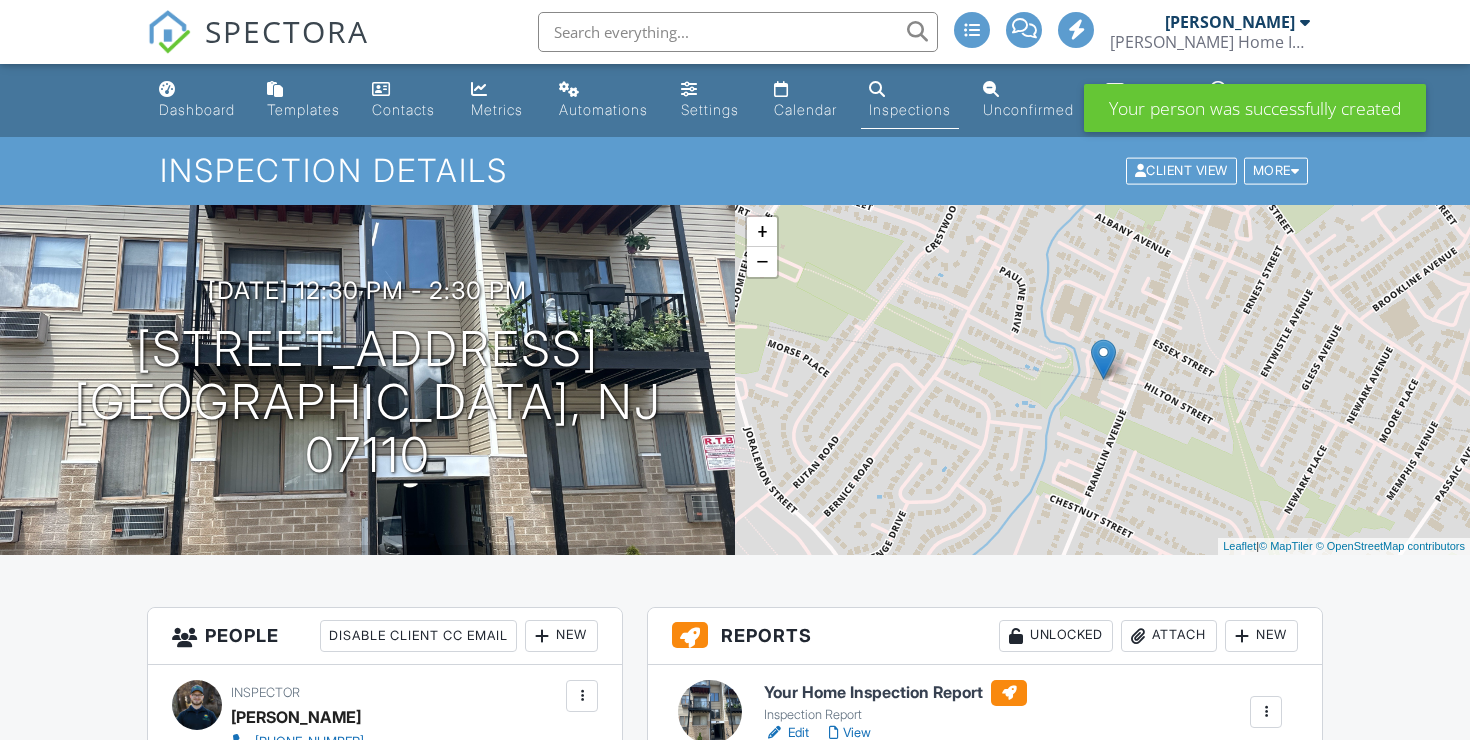 scroll, scrollTop: 0, scrollLeft: 0, axis: both 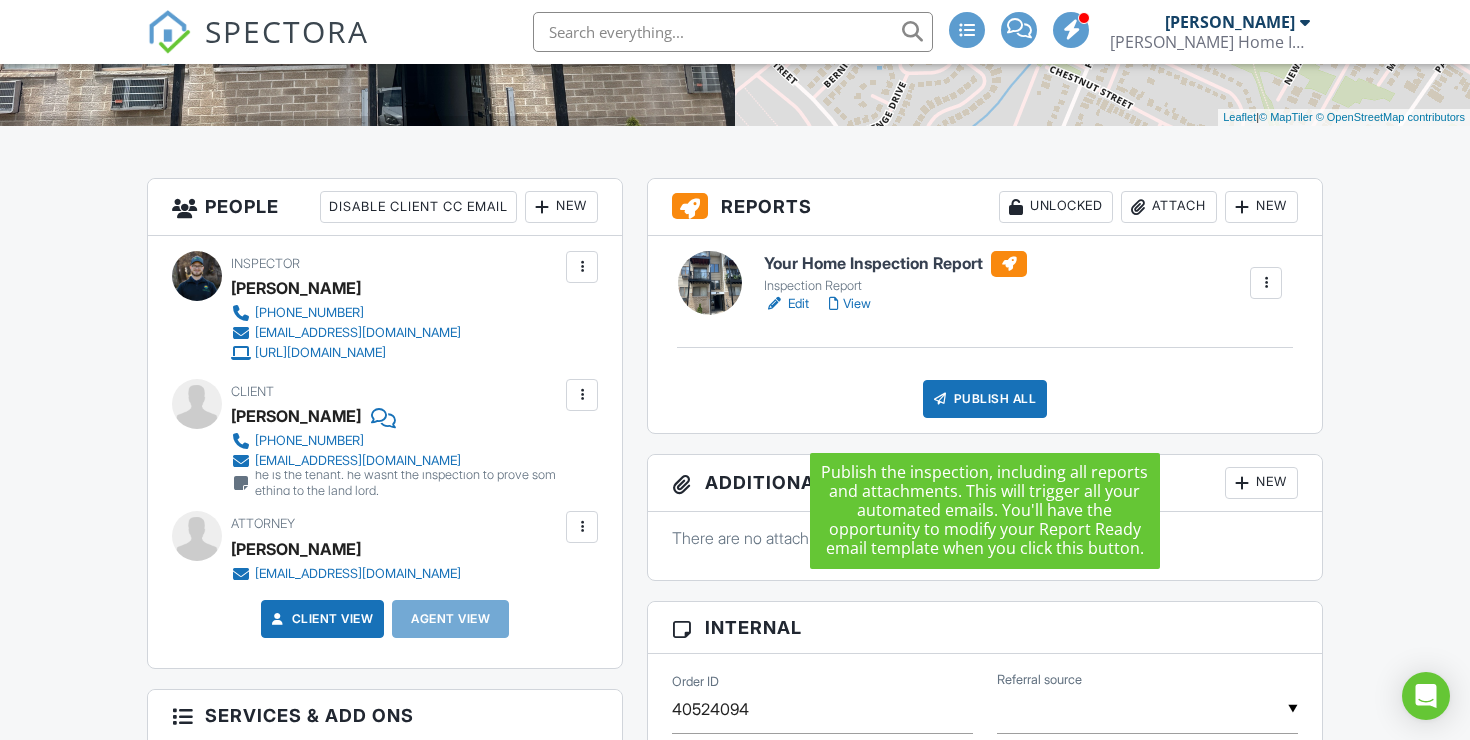 click on "Publish All" at bounding box center (985, 399) 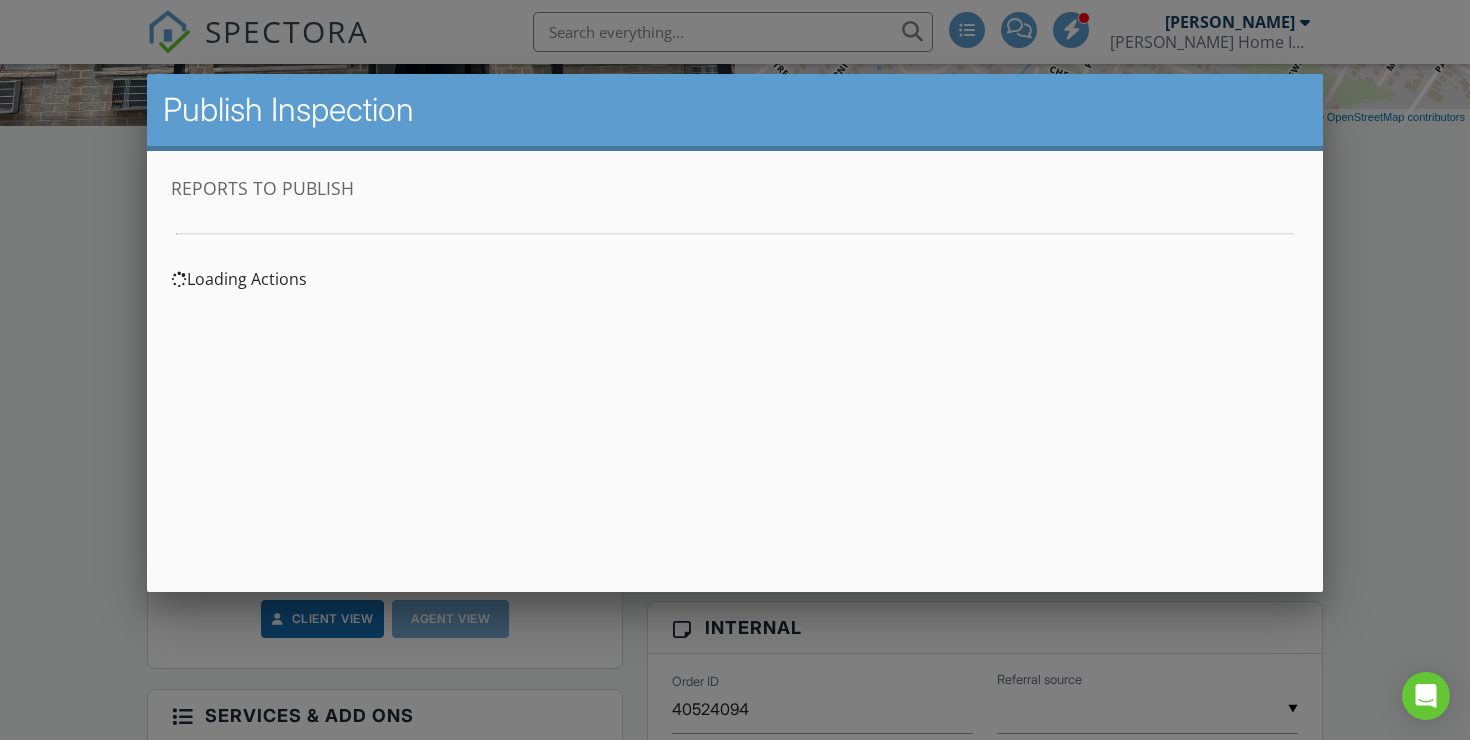 scroll, scrollTop: 0, scrollLeft: 0, axis: both 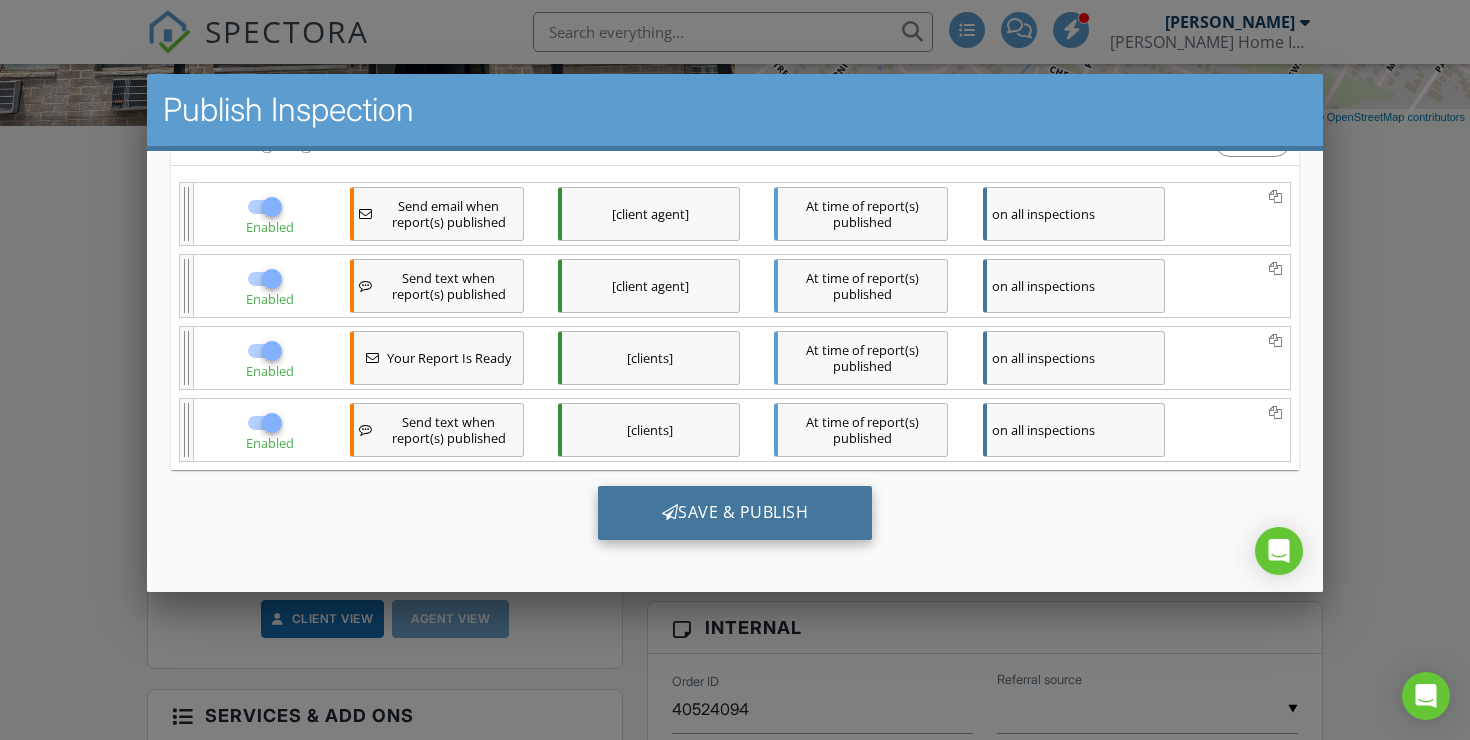 click on "Save & Publish" at bounding box center [735, 513] 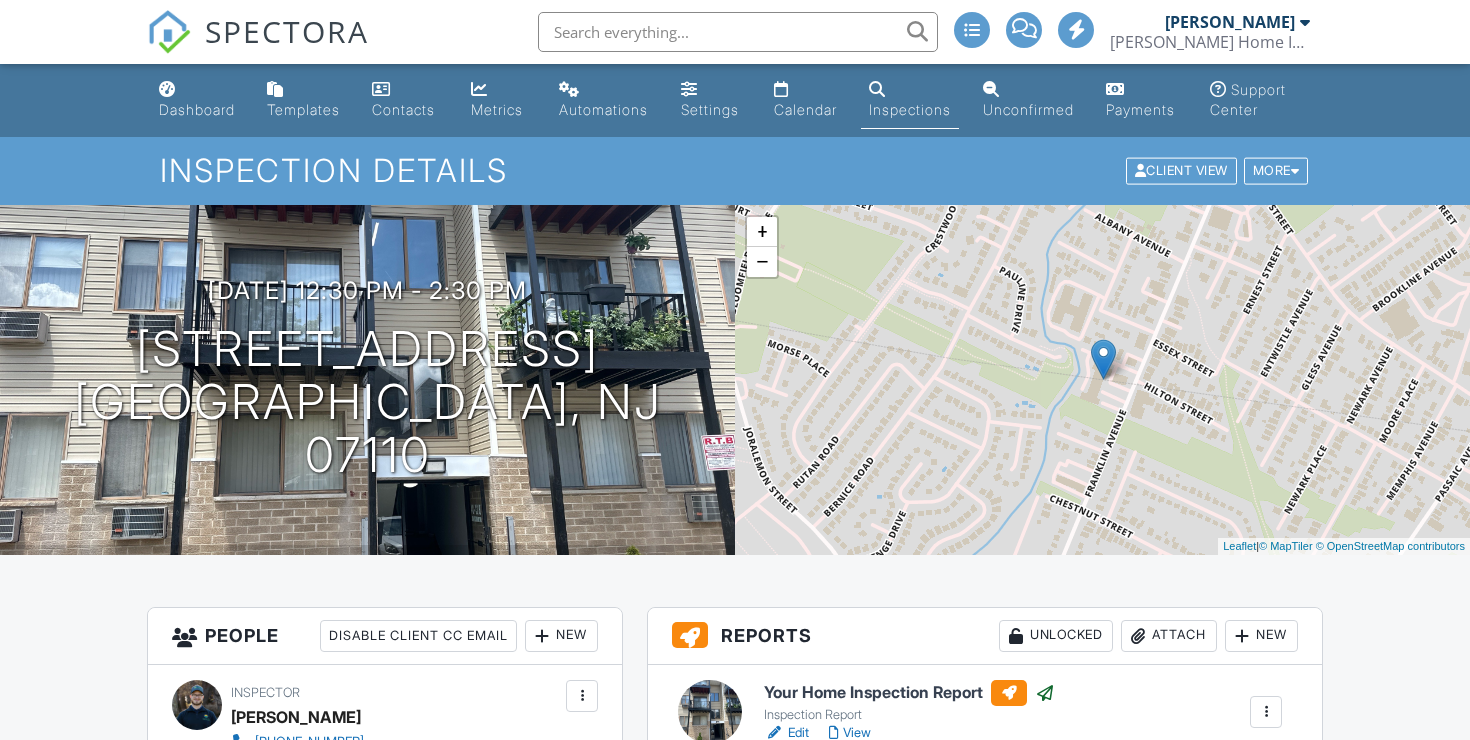 scroll, scrollTop: 0, scrollLeft: 0, axis: both 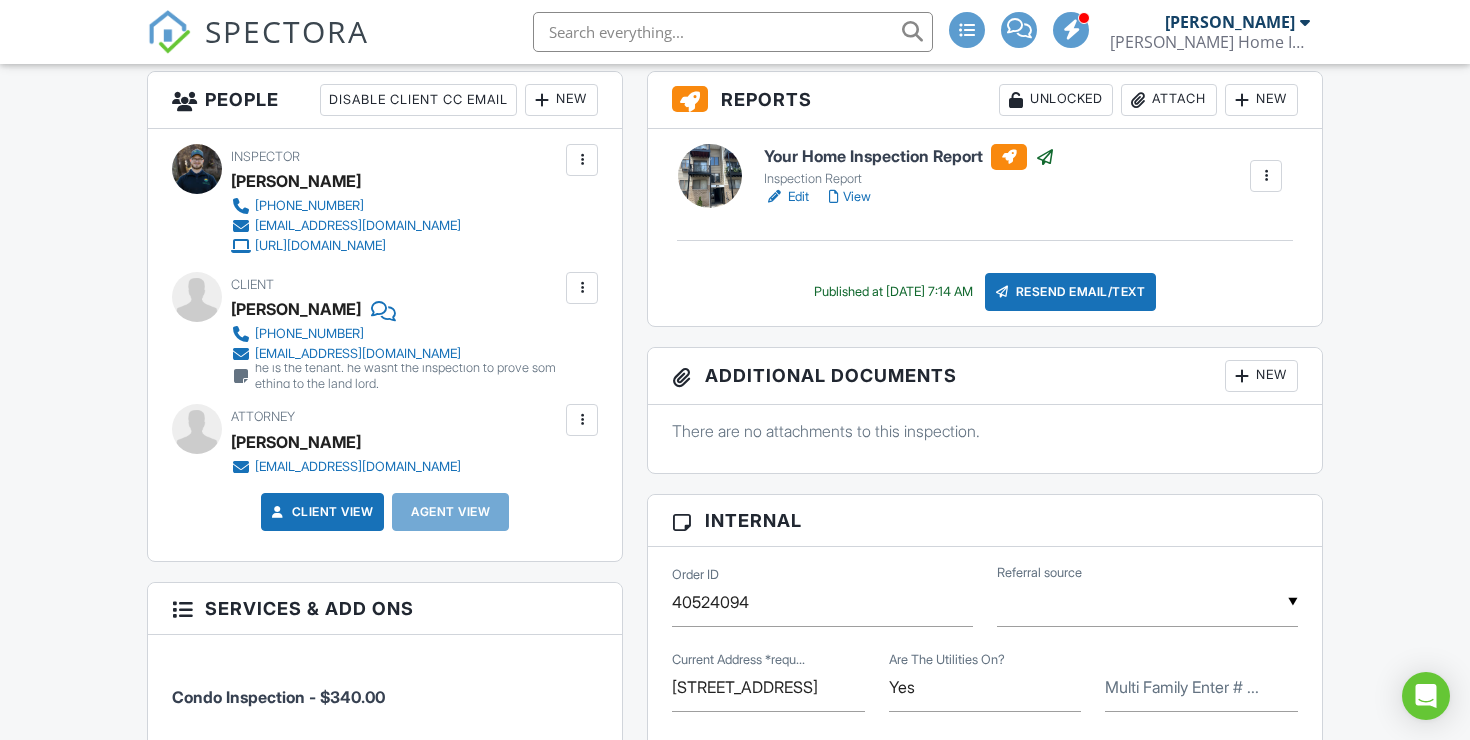 click at bounding box center (582, 420) 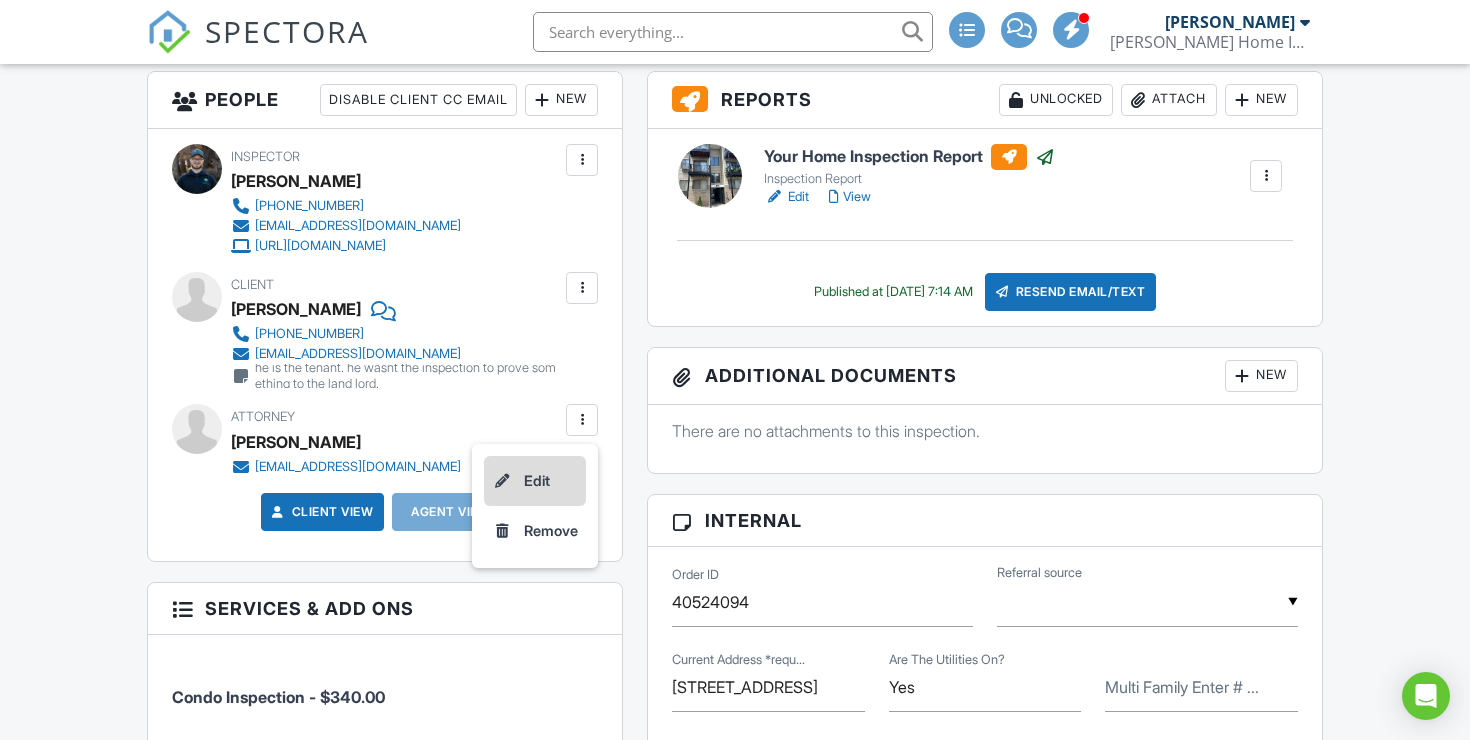 click on "Edit" at bounding box center [535, 481] 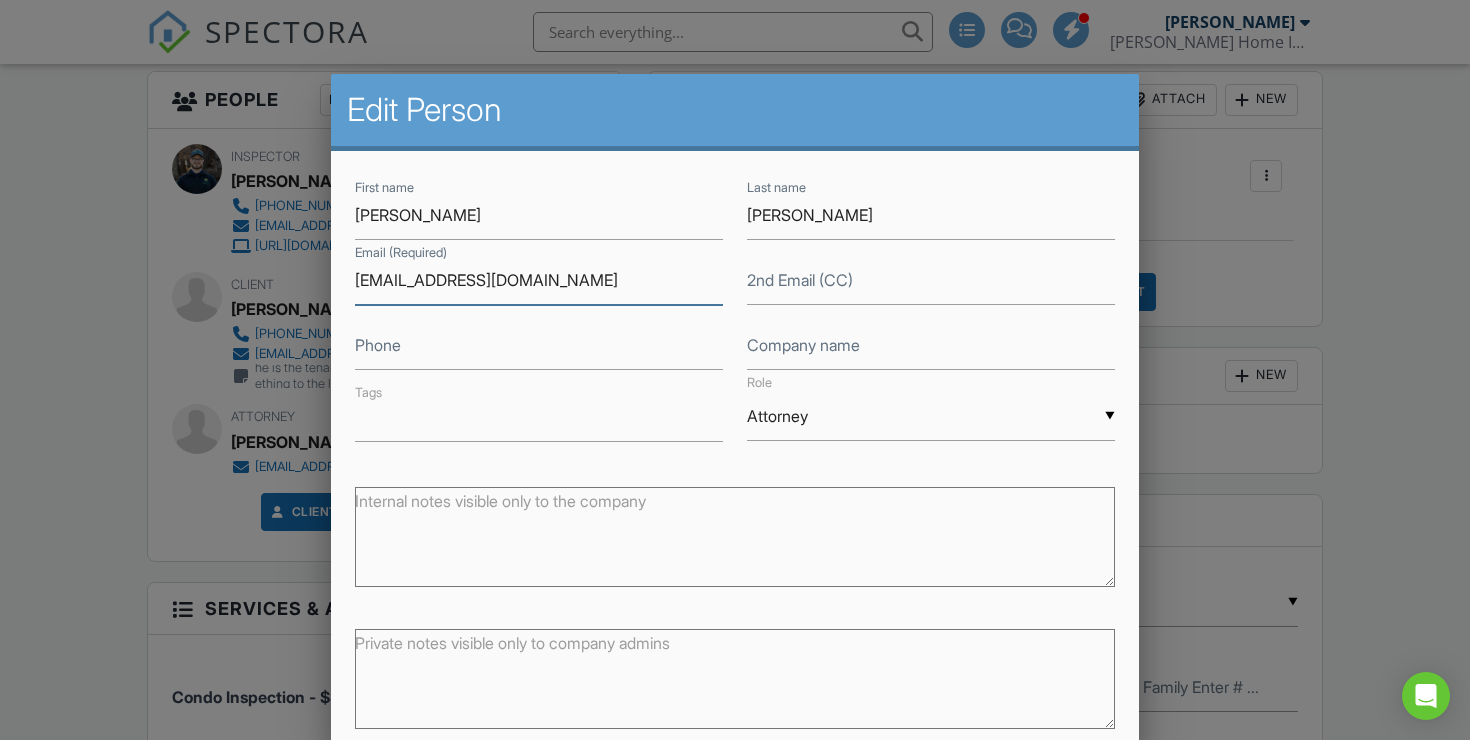 click on "[EMAIL_ADDRESS][DOMAIN_NAME]" at bounding box center (539, 280) 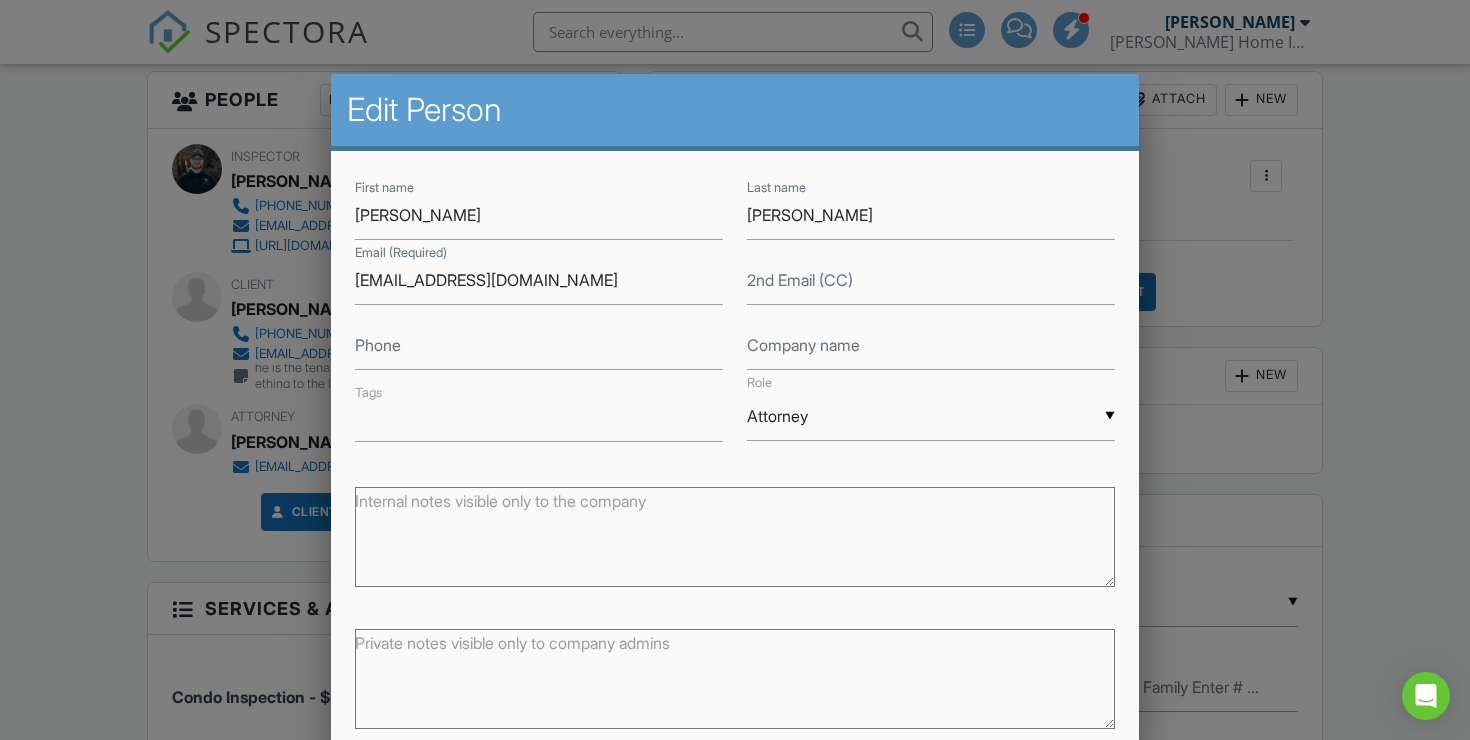 click at bounding box center (735, 362) 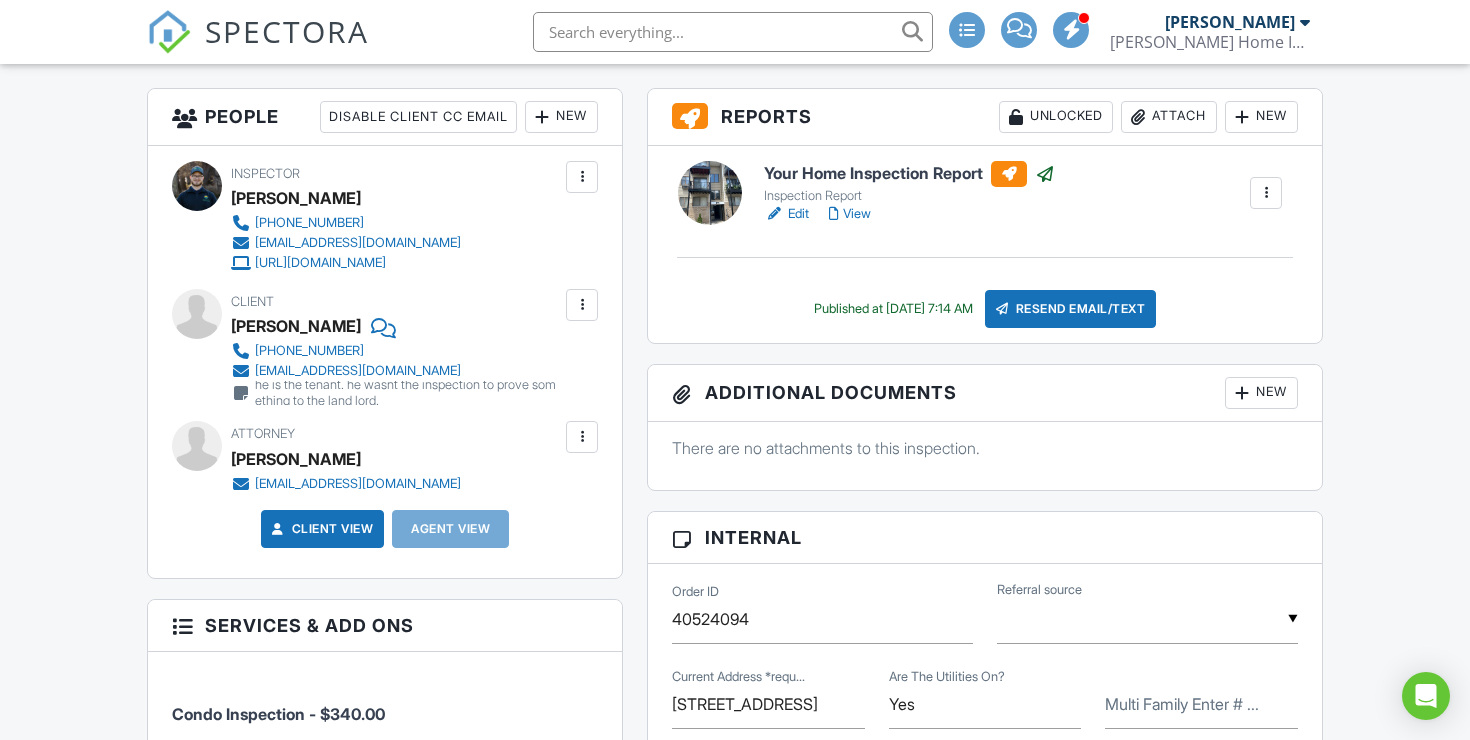 scroll, scrollTop: 0, scrollLeft: 0, axis: both 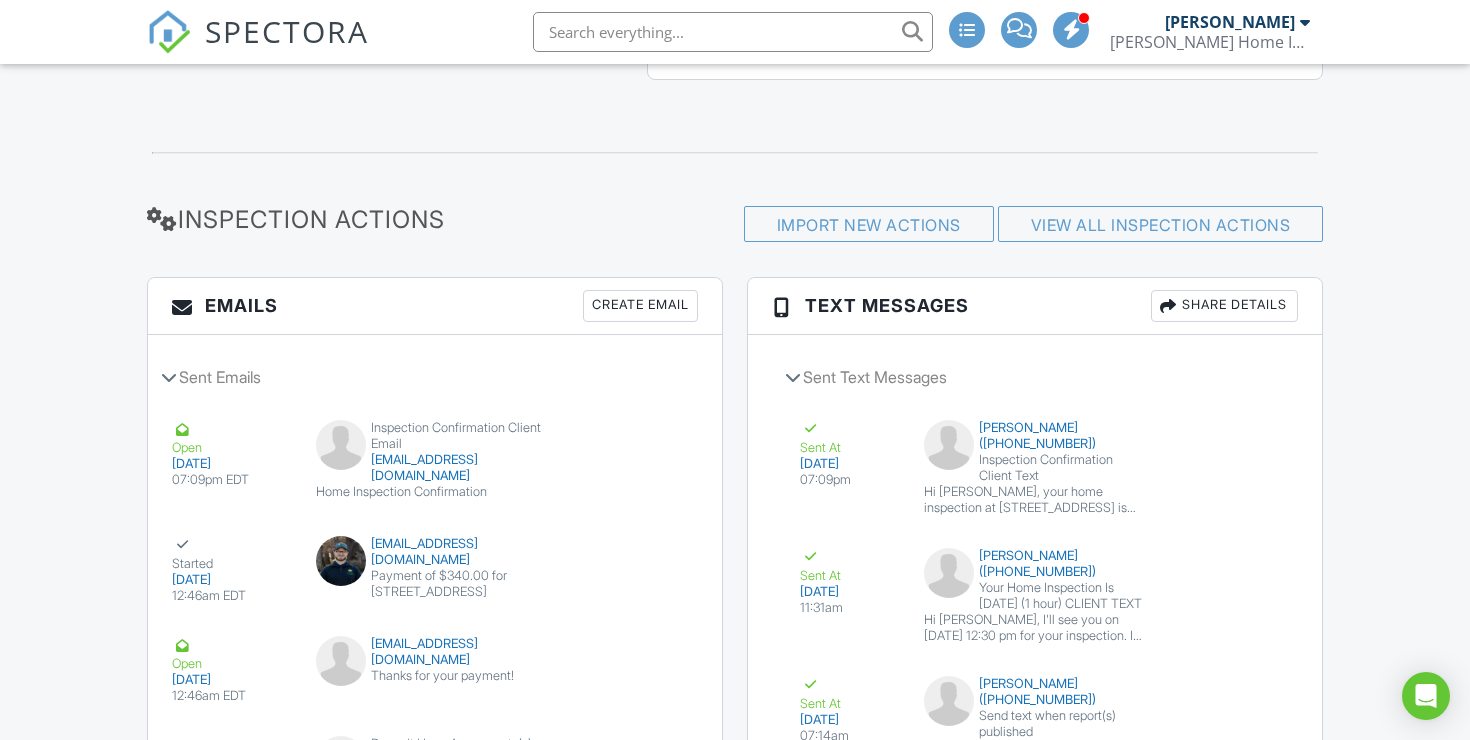 click on "Create Email" at bounding box center (640, 306) 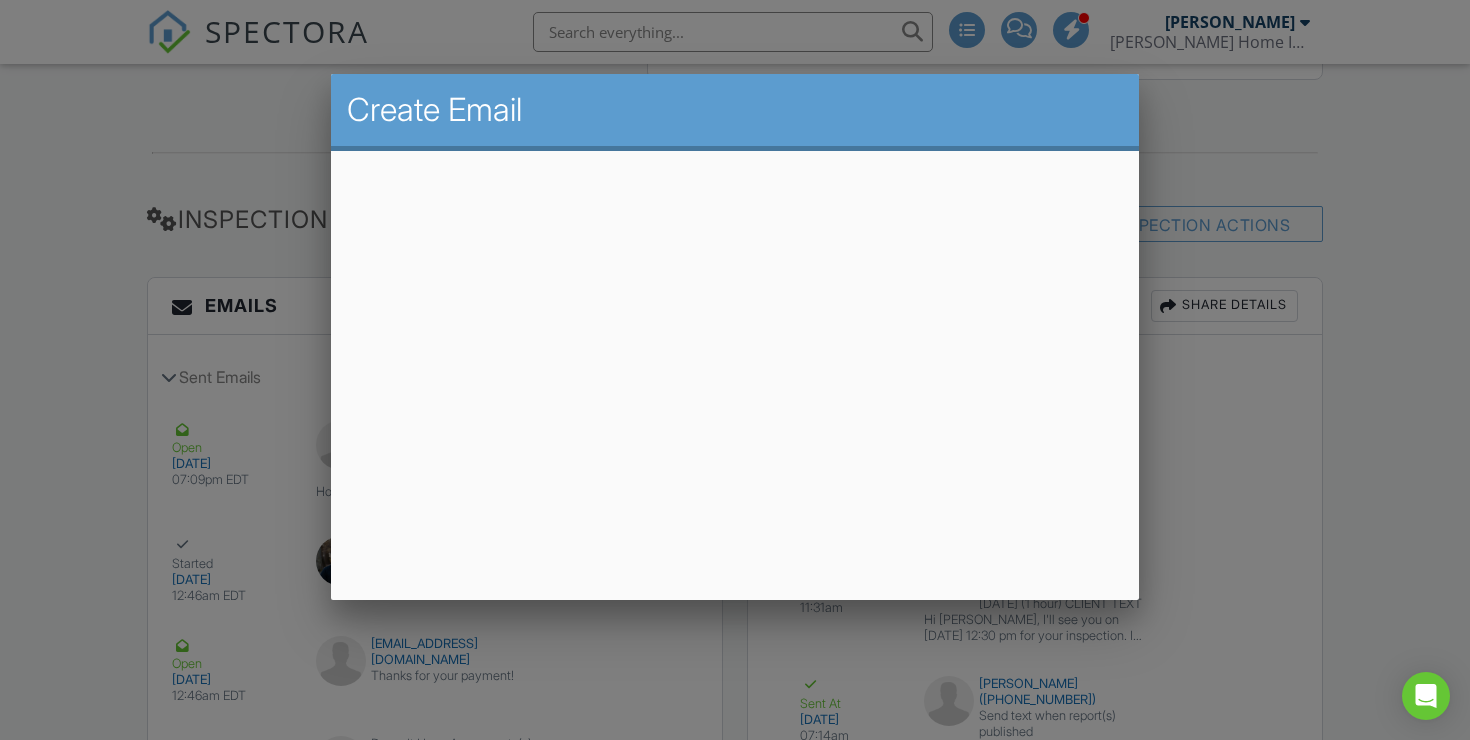 click at bounding box center [735, 362] 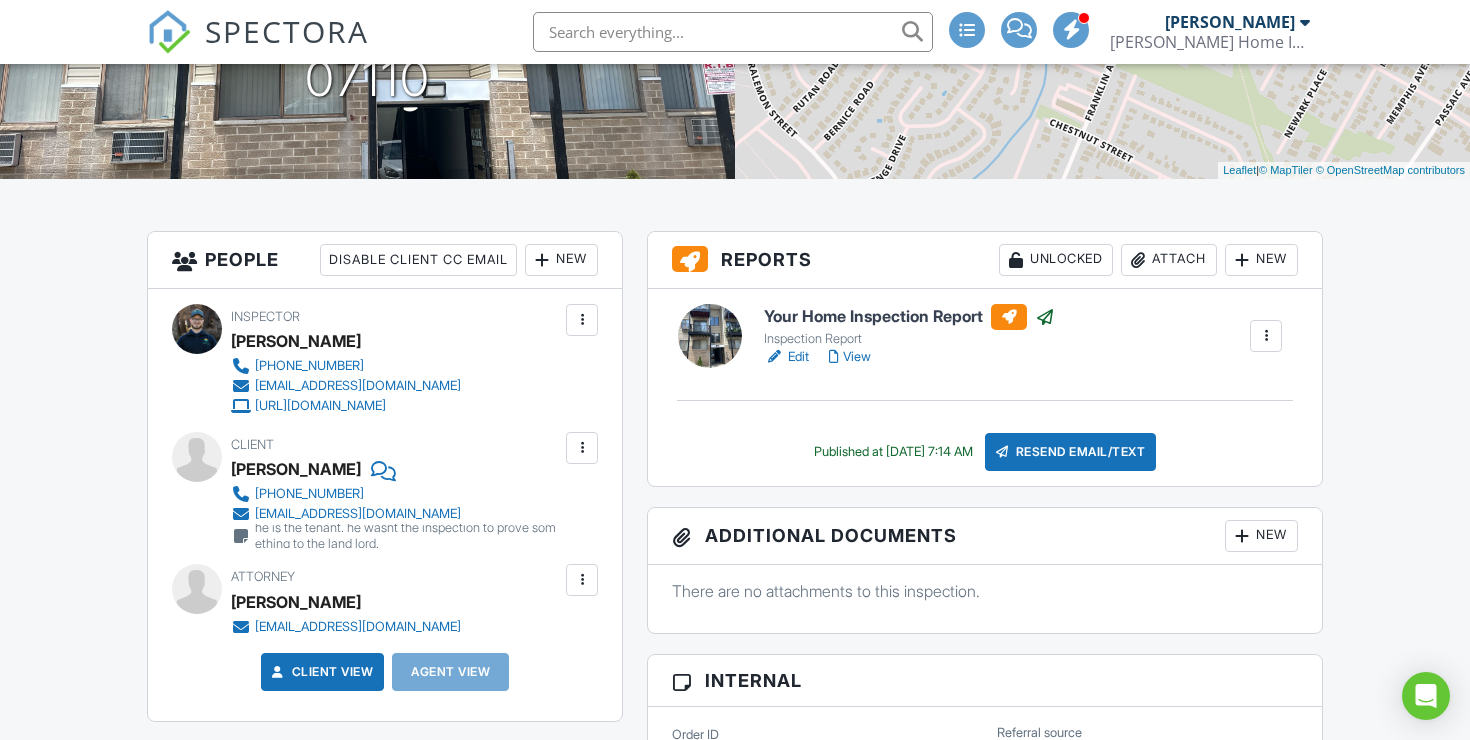 scroll, scrollTop: 0, scrollLeft: 0, axis: both 